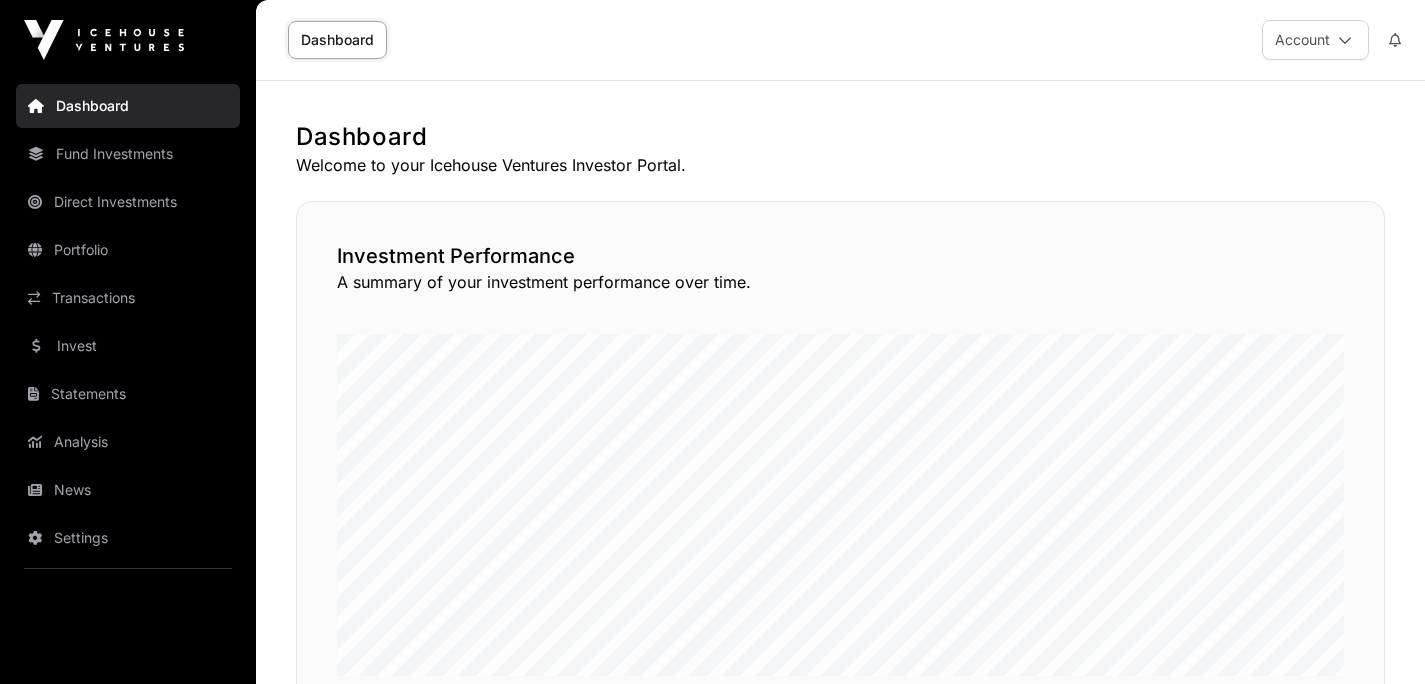scroll, scrollTop: 1087, scrollLeft: 0, axis: vertical 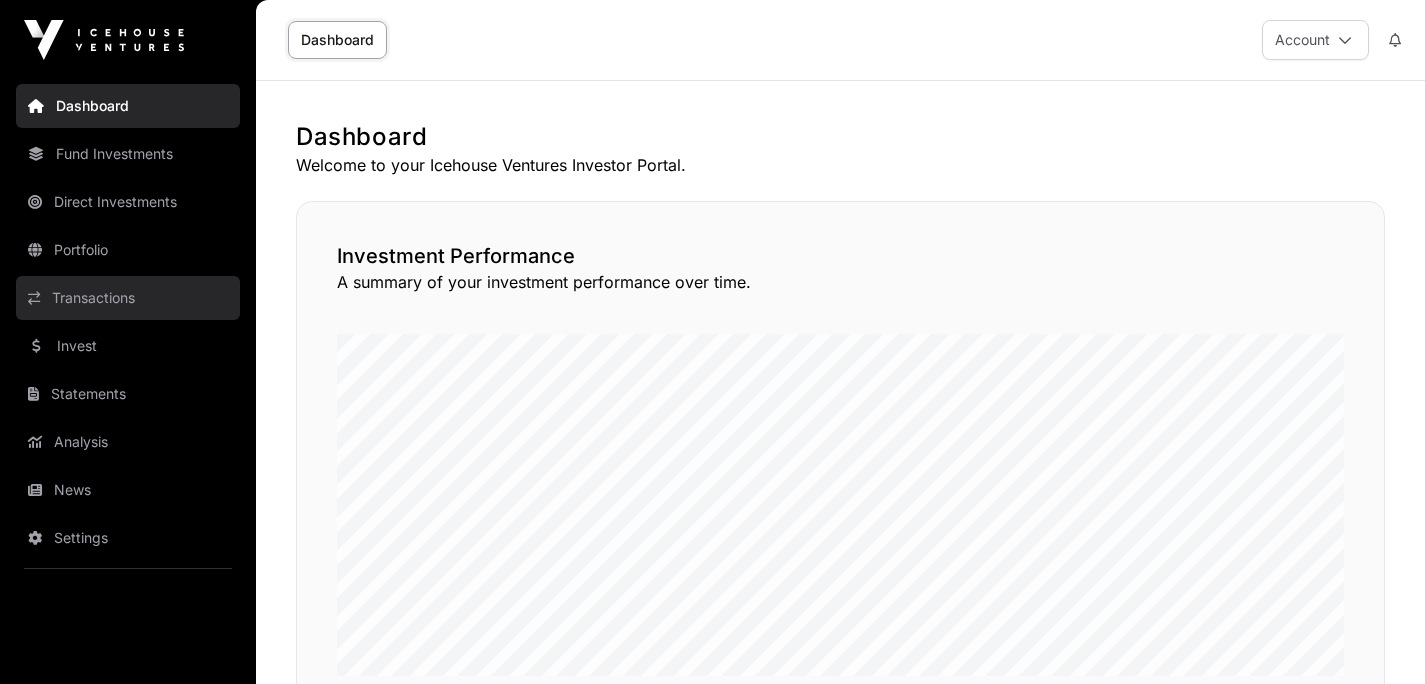 click on "Transactions" 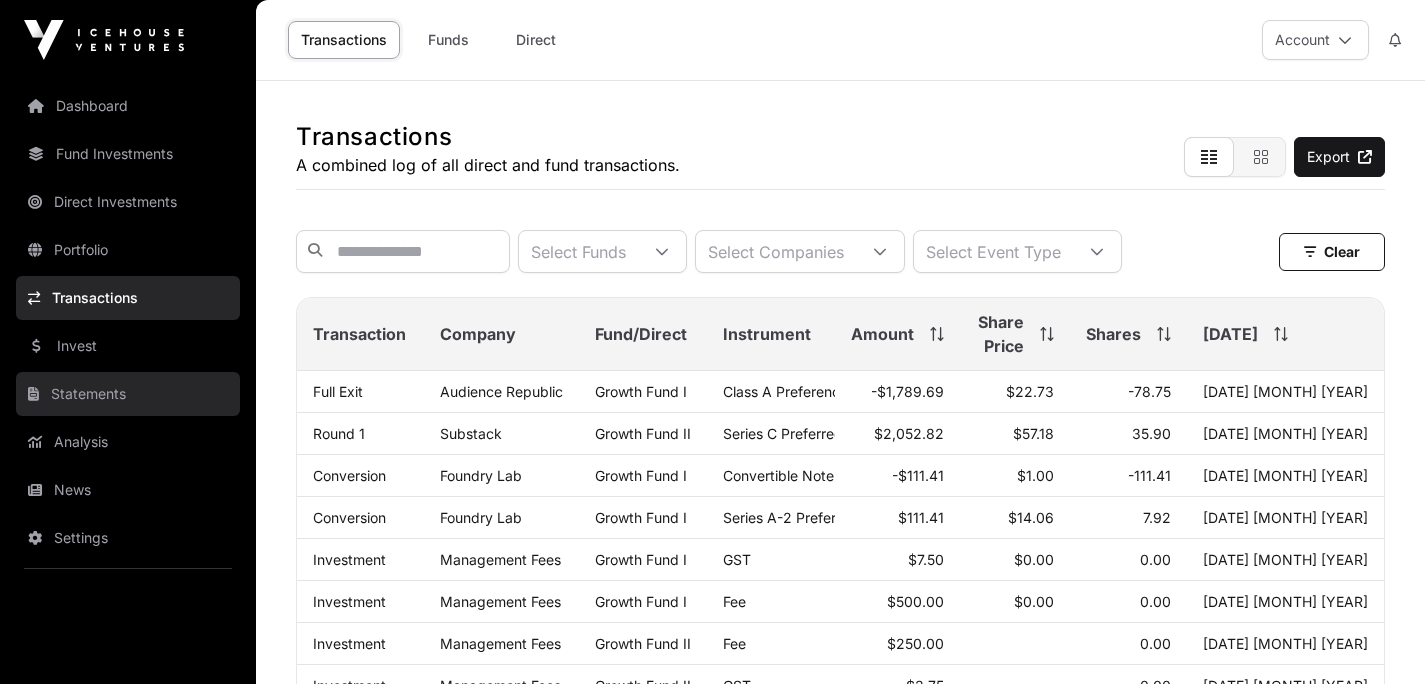 click on "Statements" 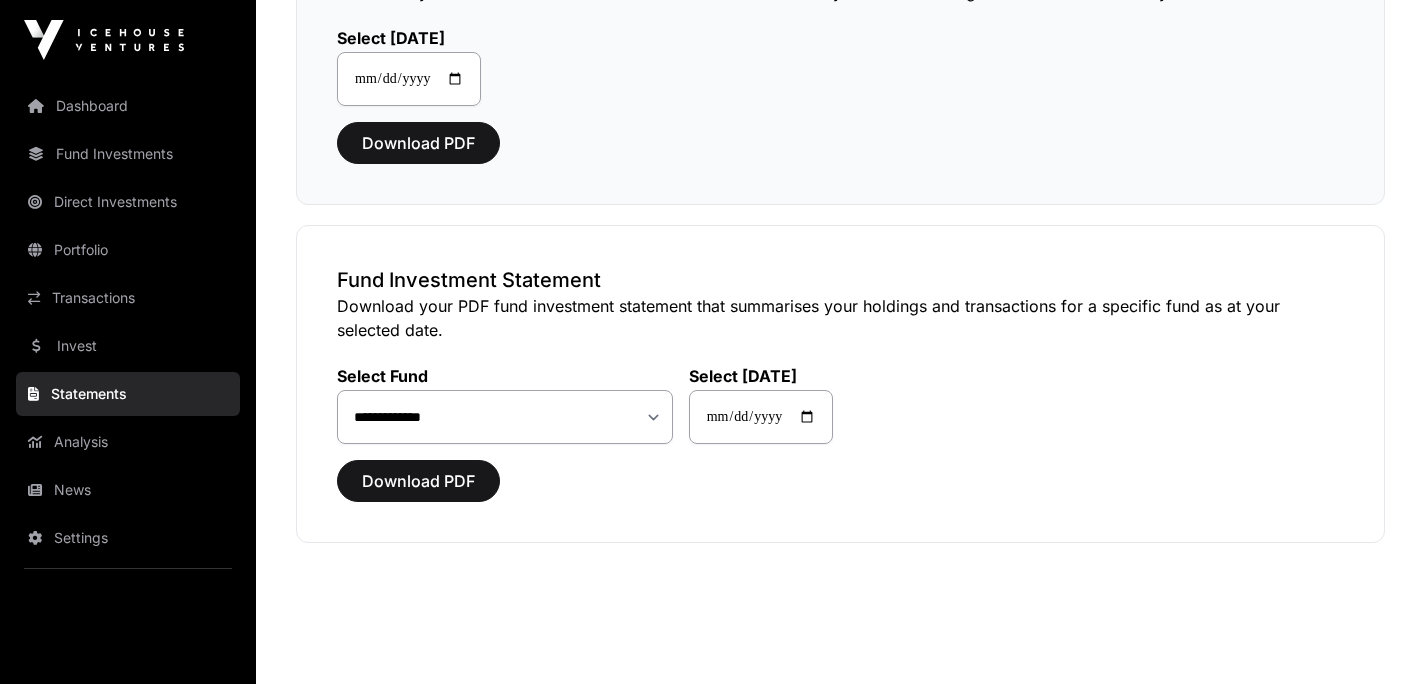scroll, scrollTop: 270, scrollLeft: 0, axis: vertical 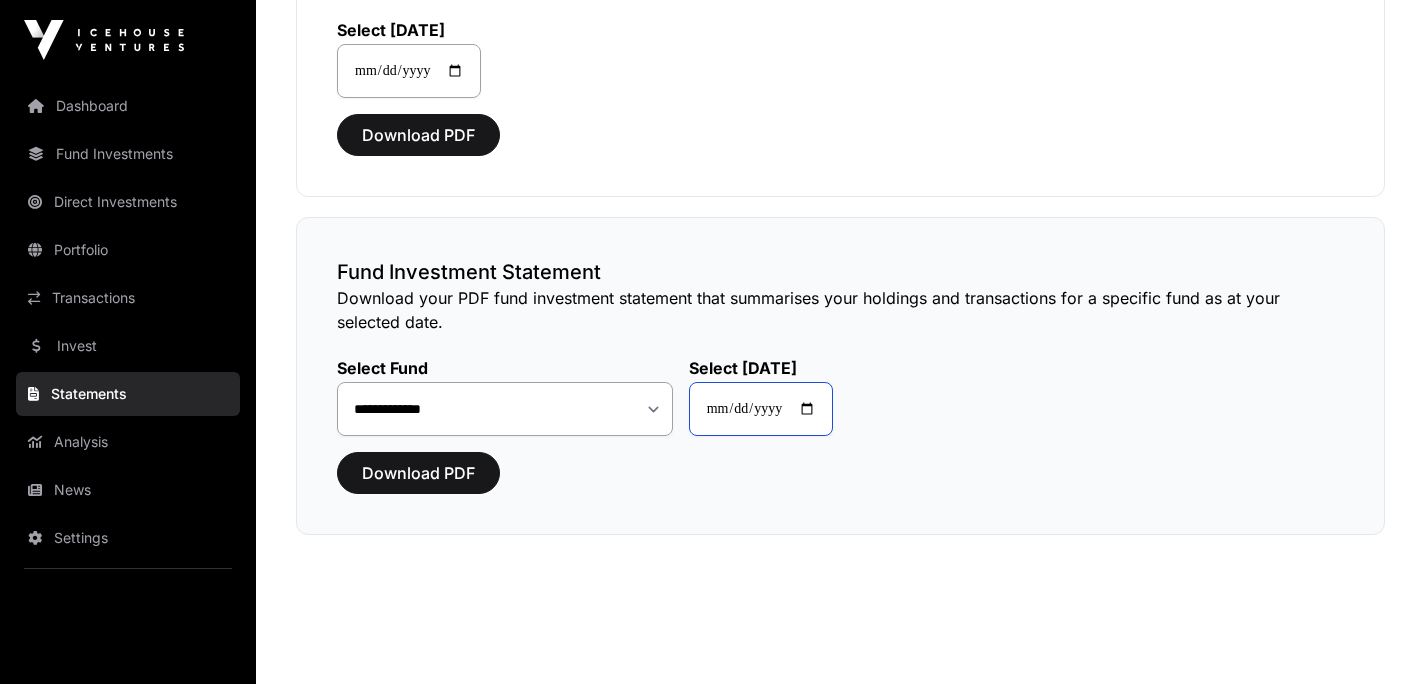 click on "**********" 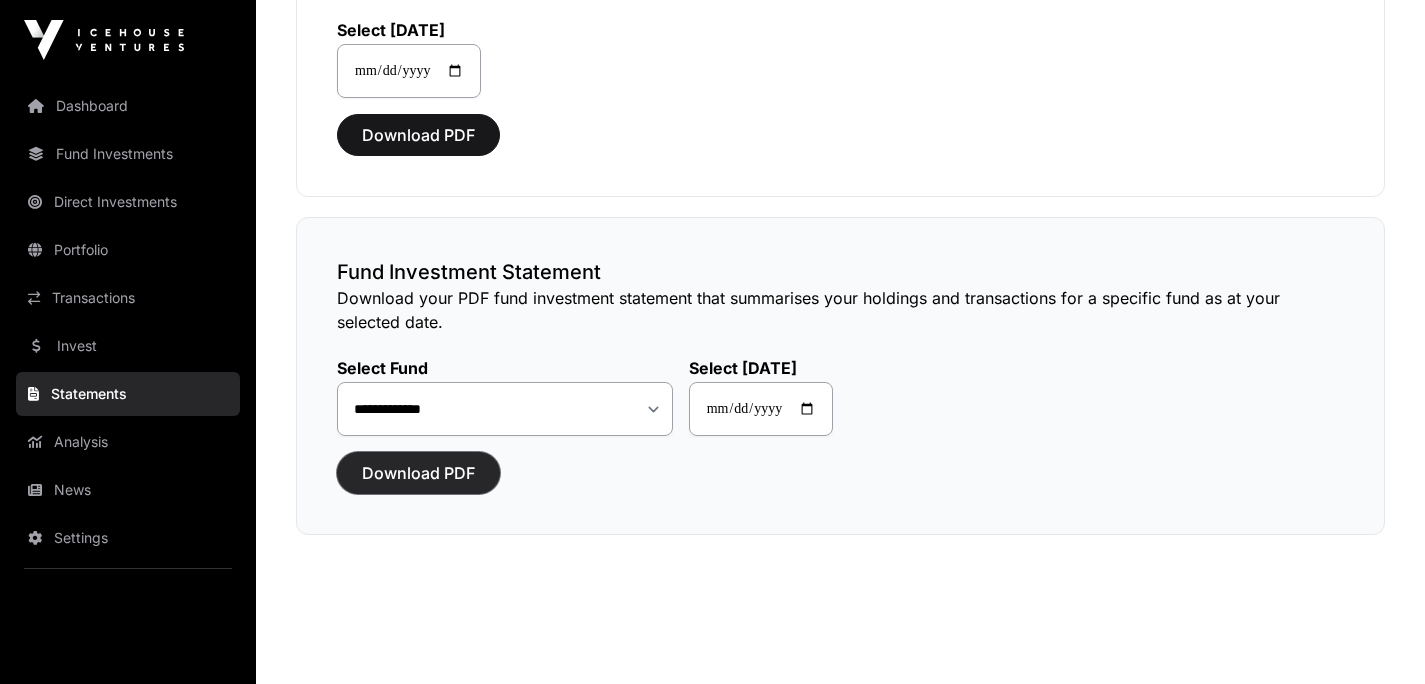 click on "Download PDF" 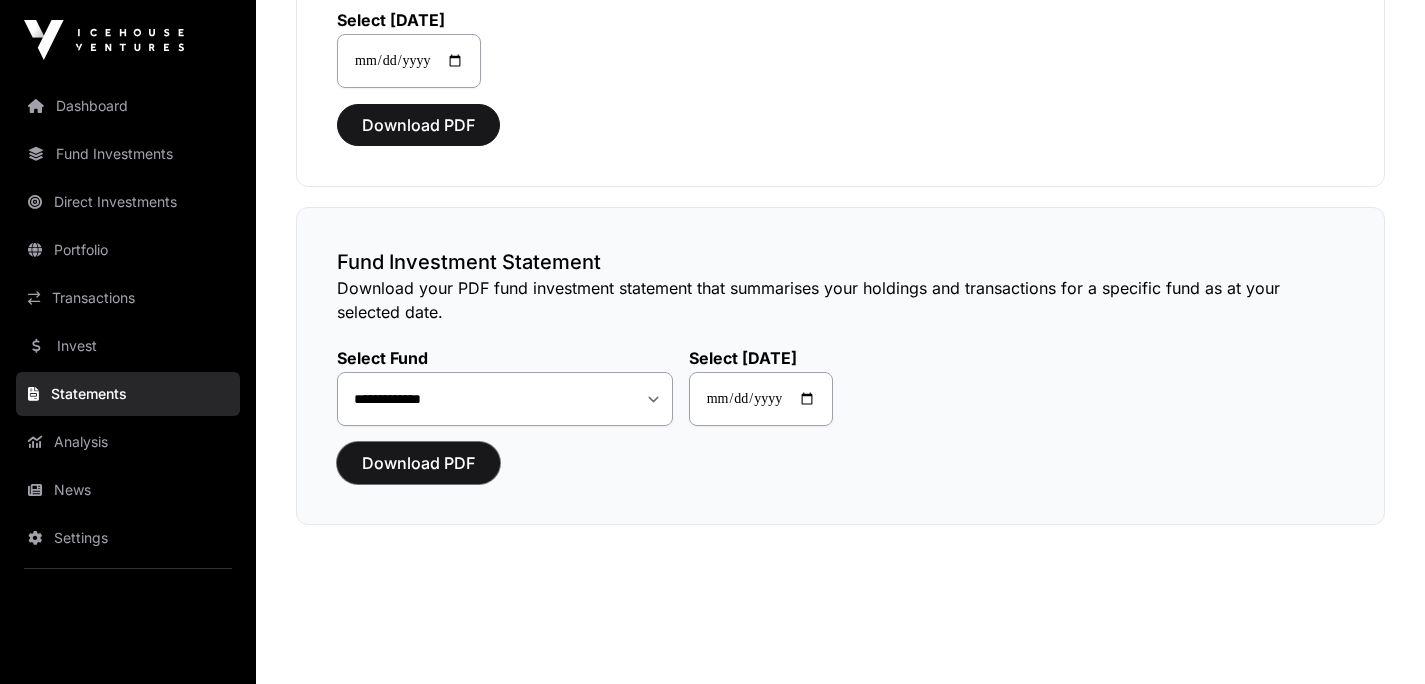 scroll, scrollTop: 279, scrollLeft: 0, axis: vertical 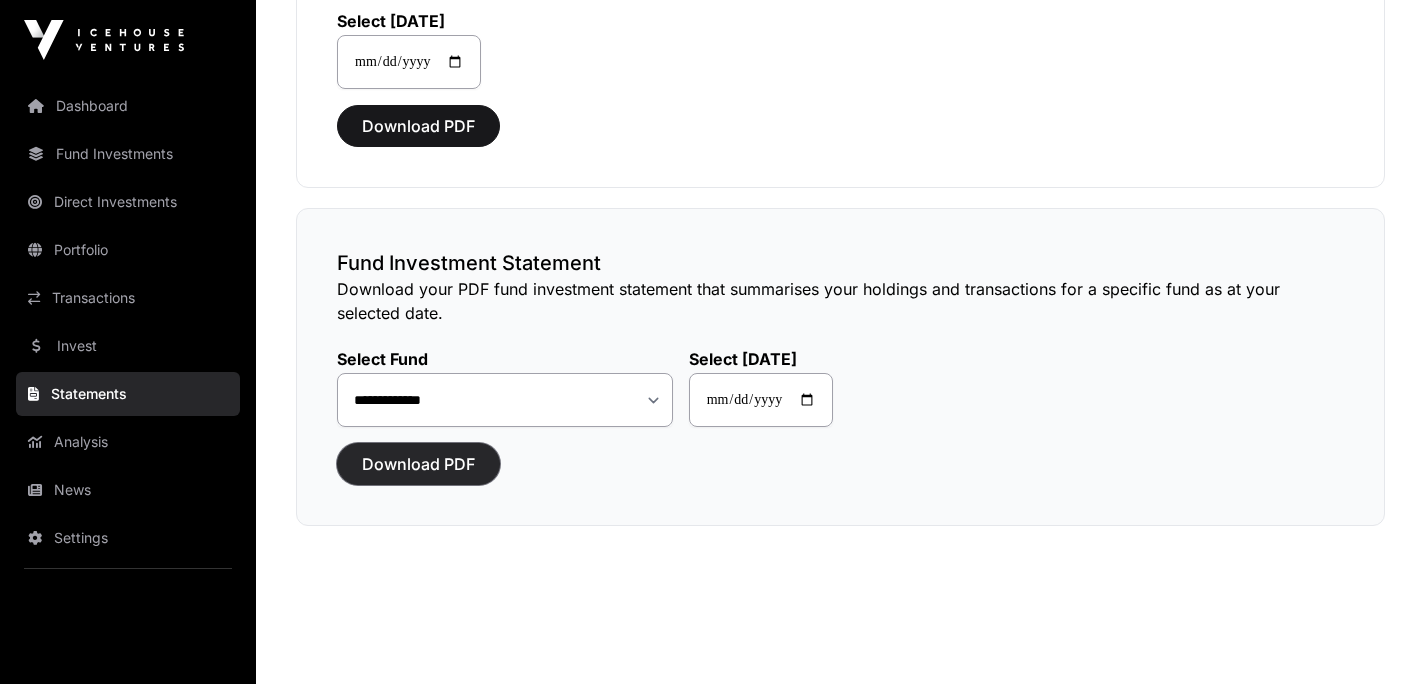 click on "Download PDF" 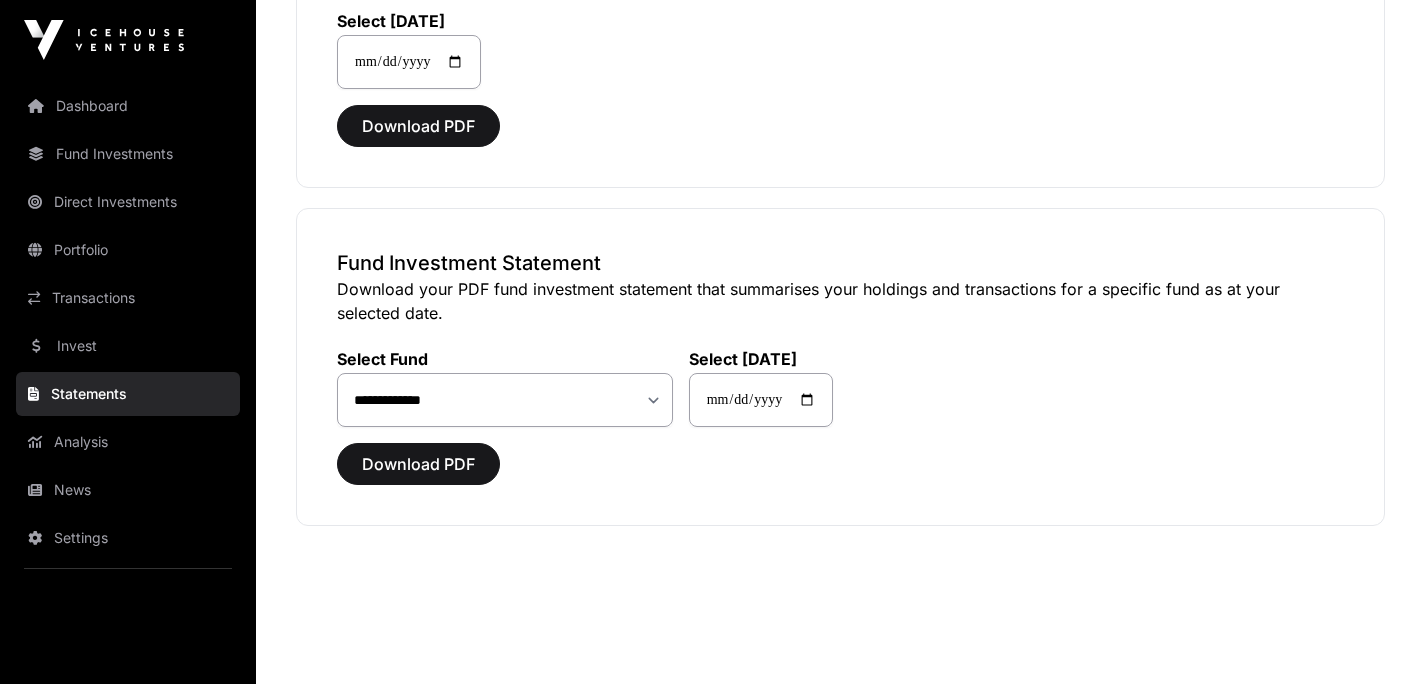 click on "**********" 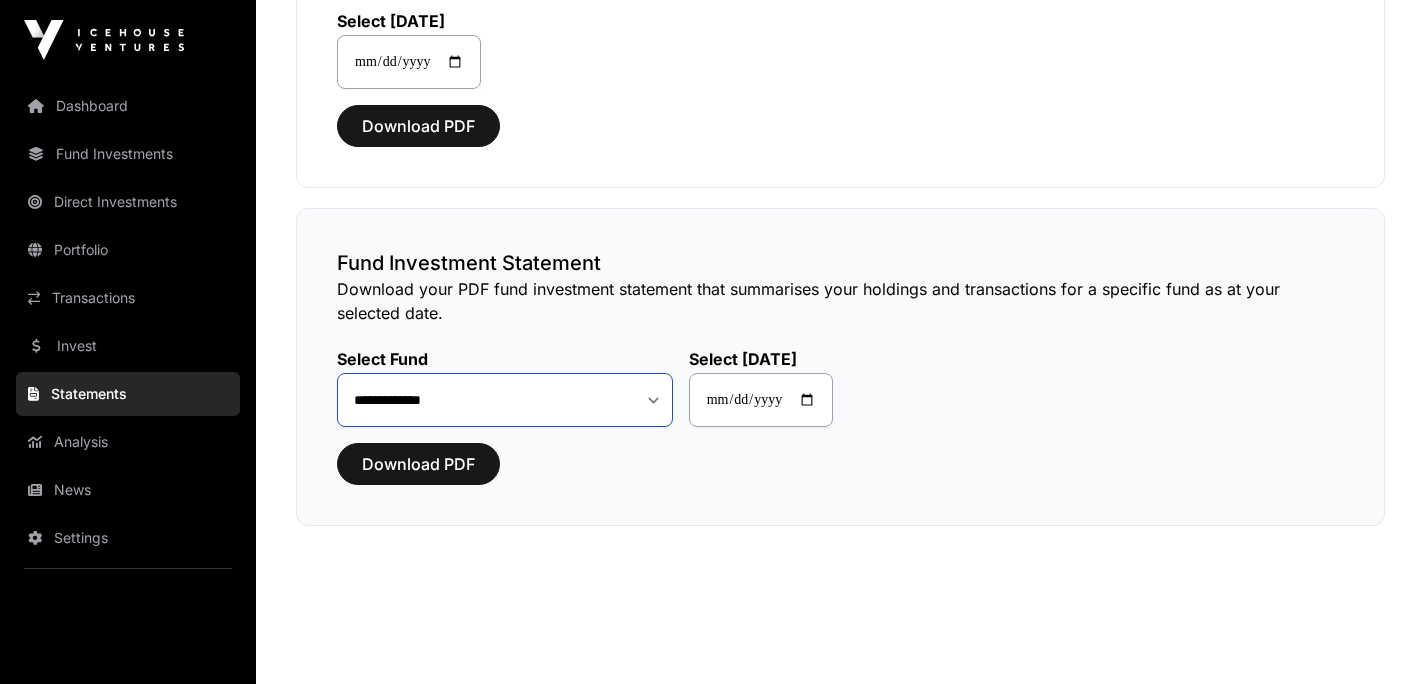 click on "**********" 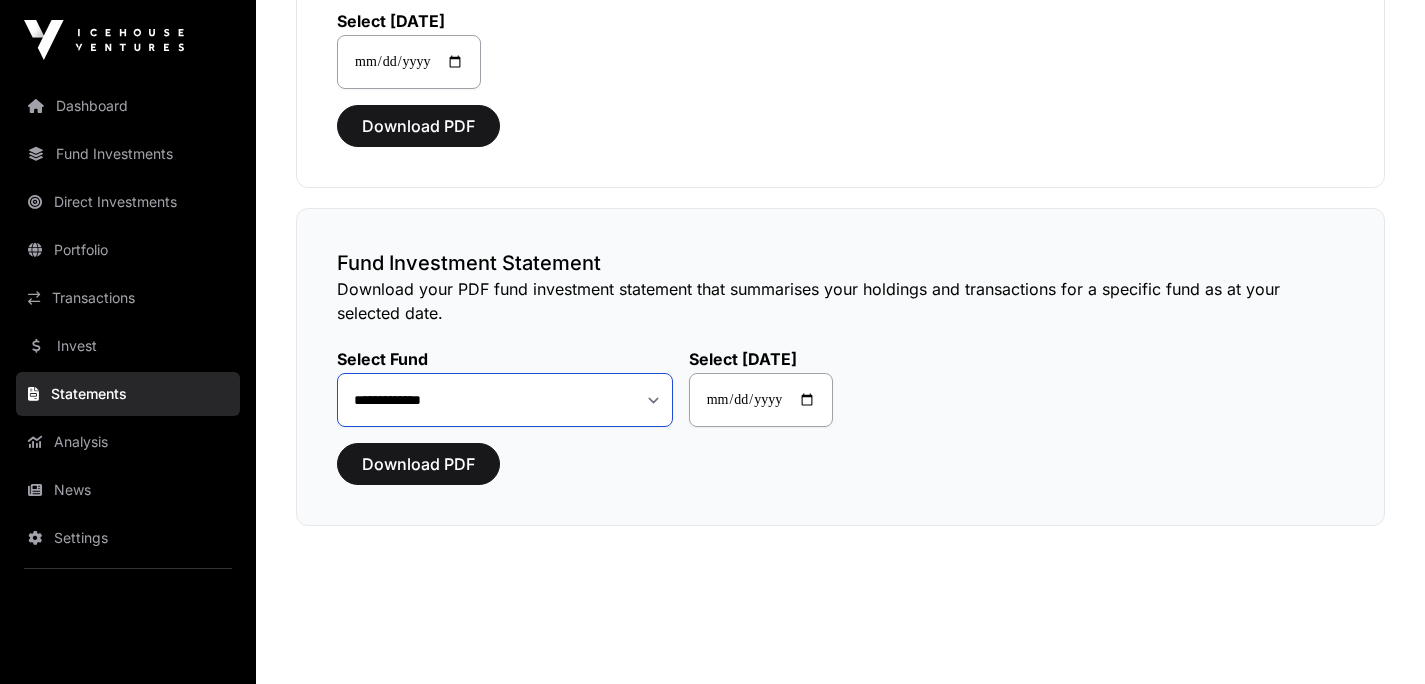 click on "**********" 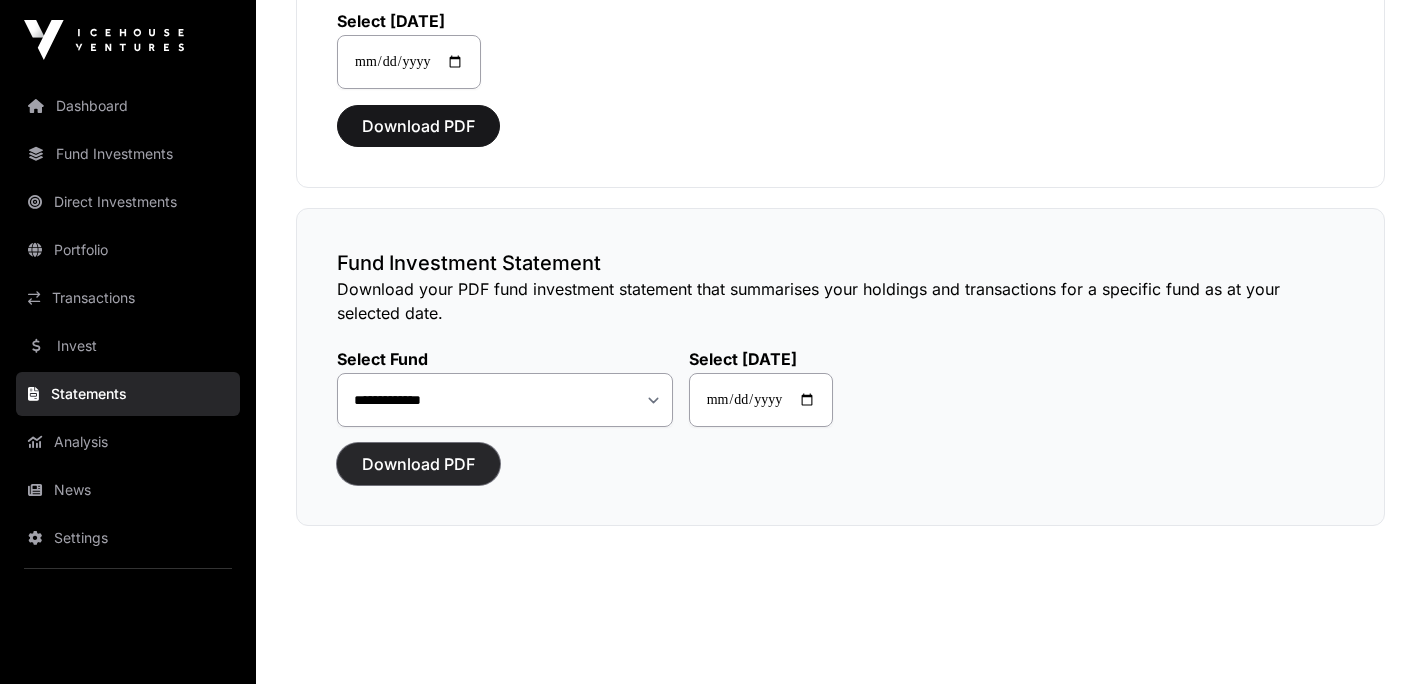 click on "Download PDF" 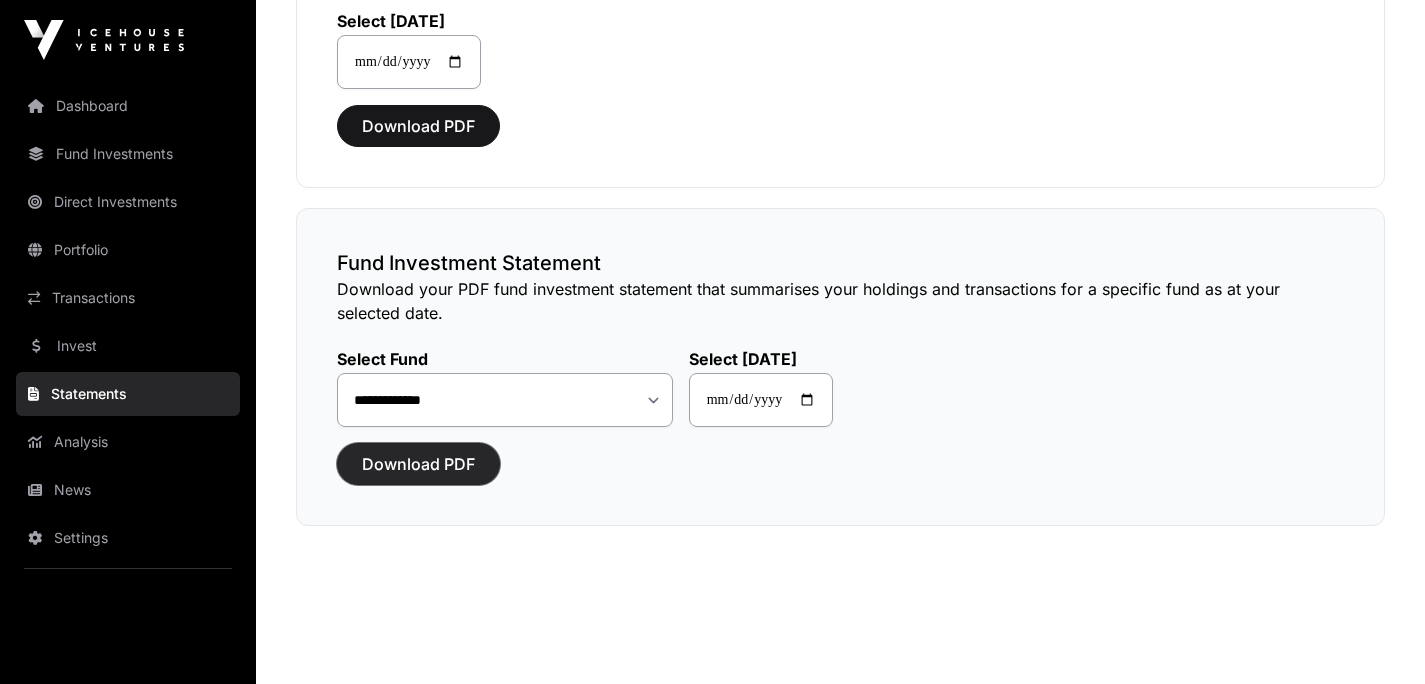 click on "Download PDF" 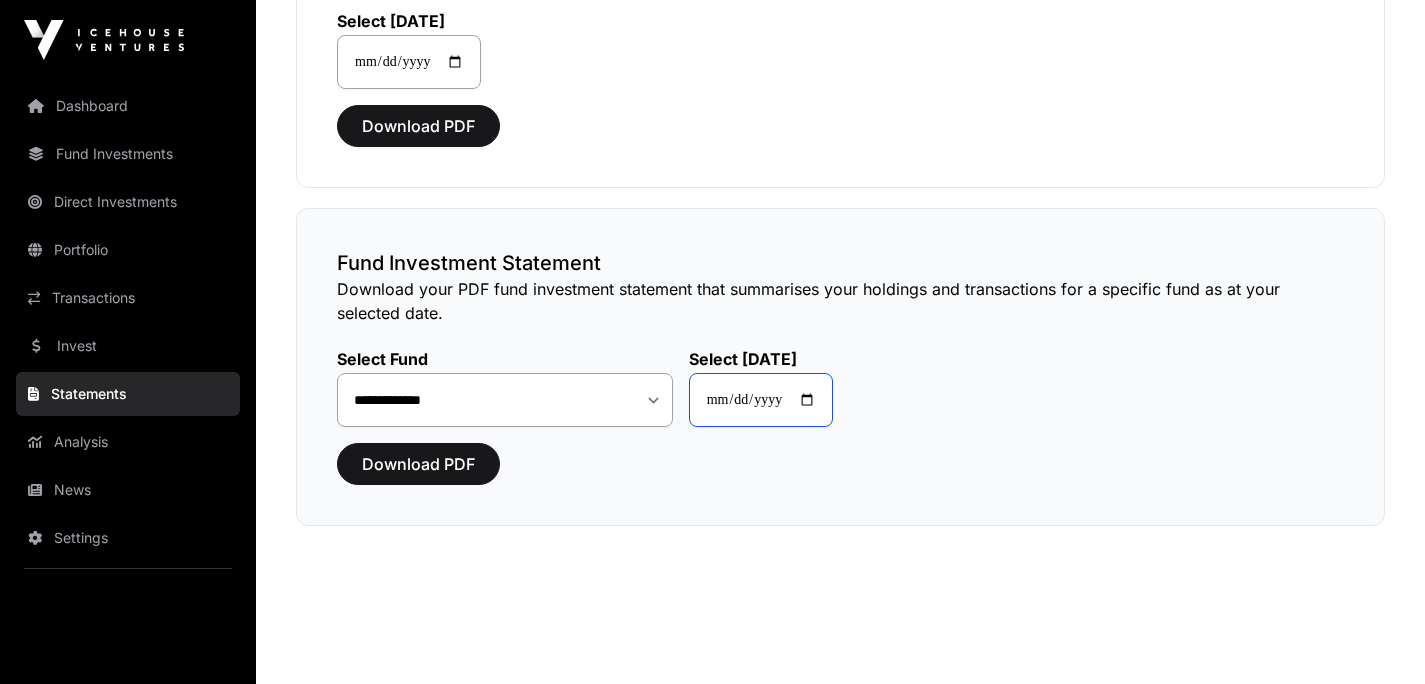 click on "**********" 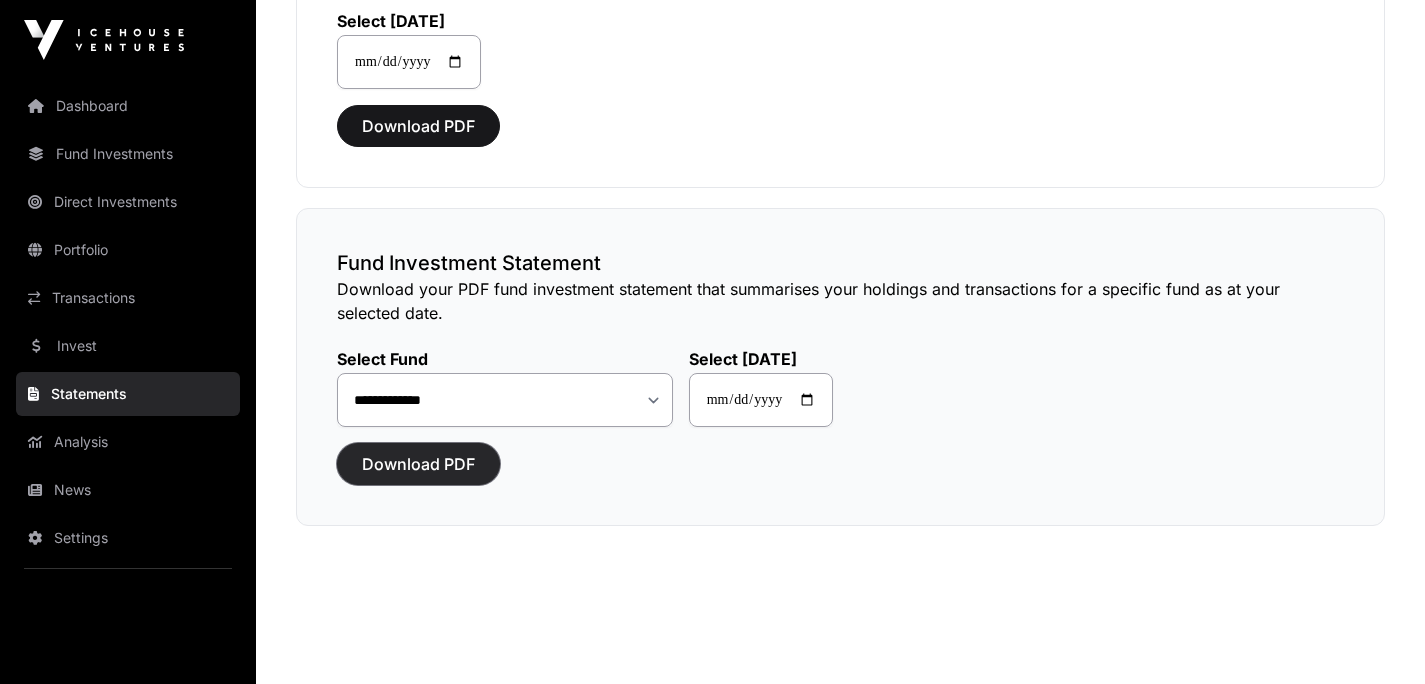 click on "Download PDF" 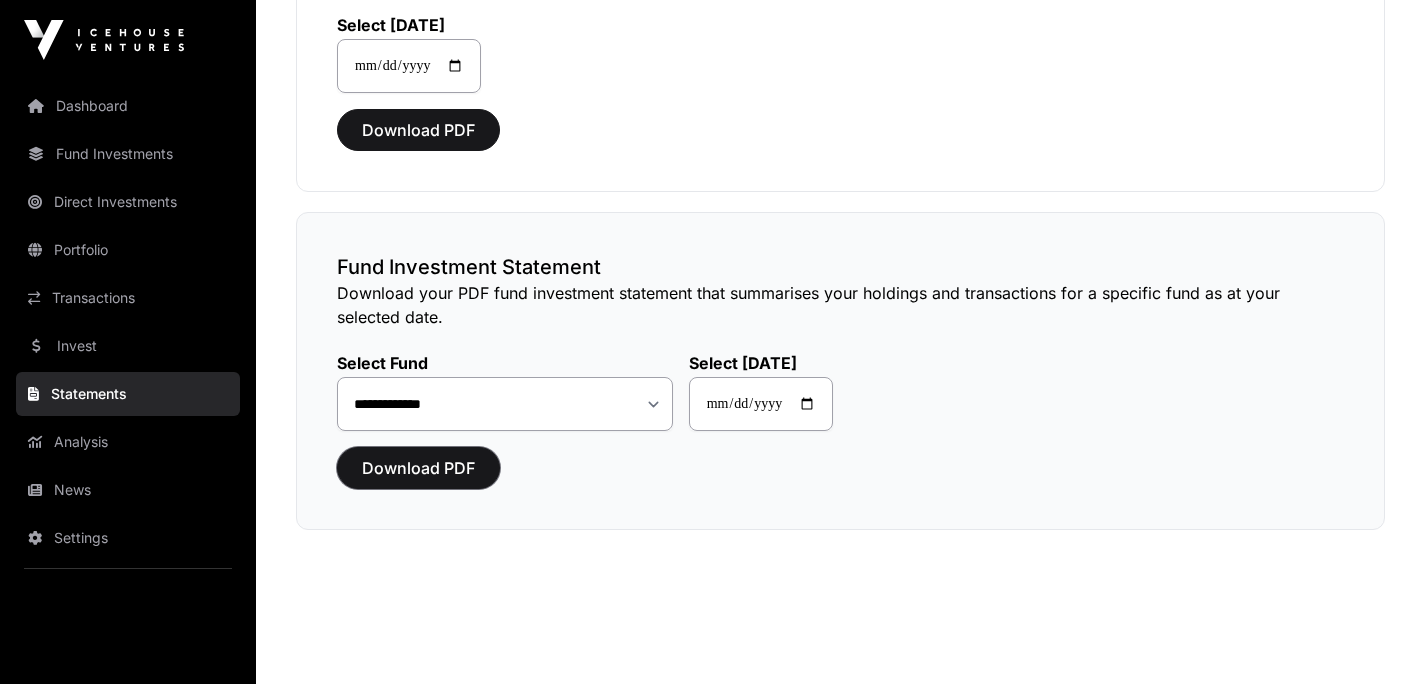scroll, scrollTop: 267, scrollLeft: 0, axis: vertical 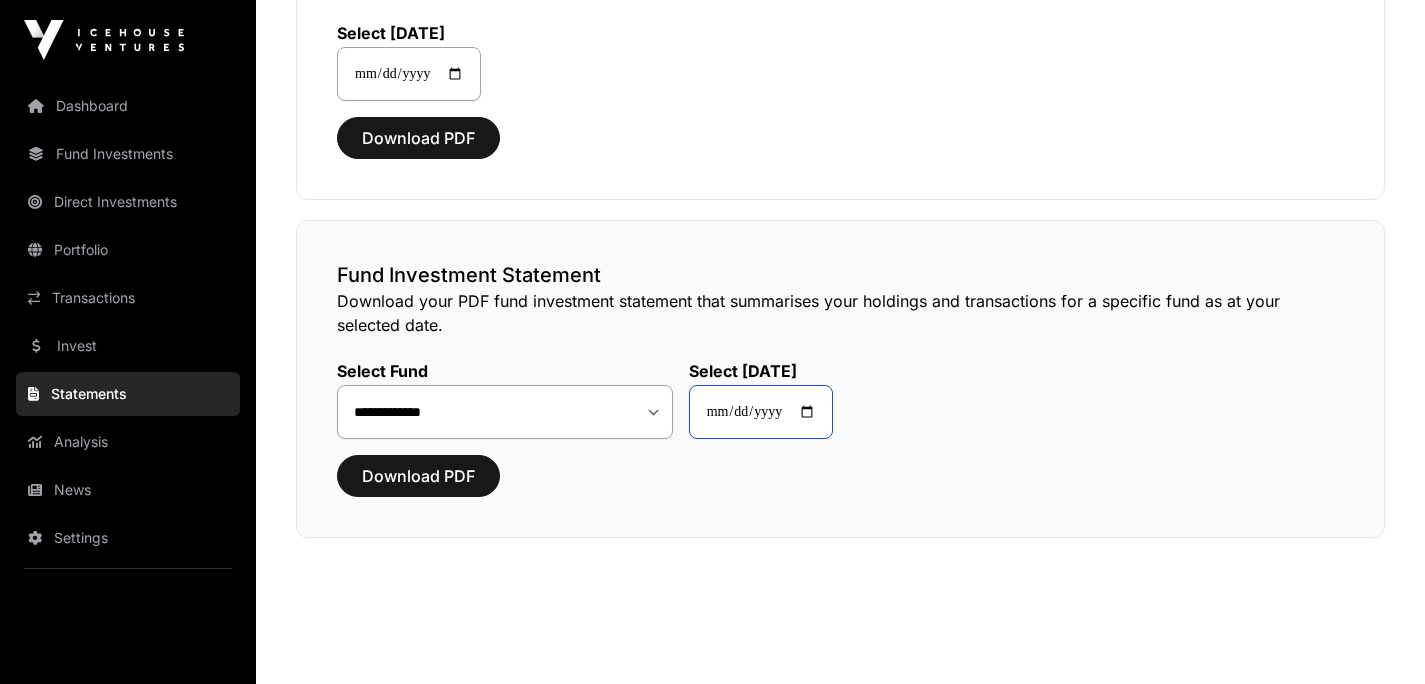 click on "**********" 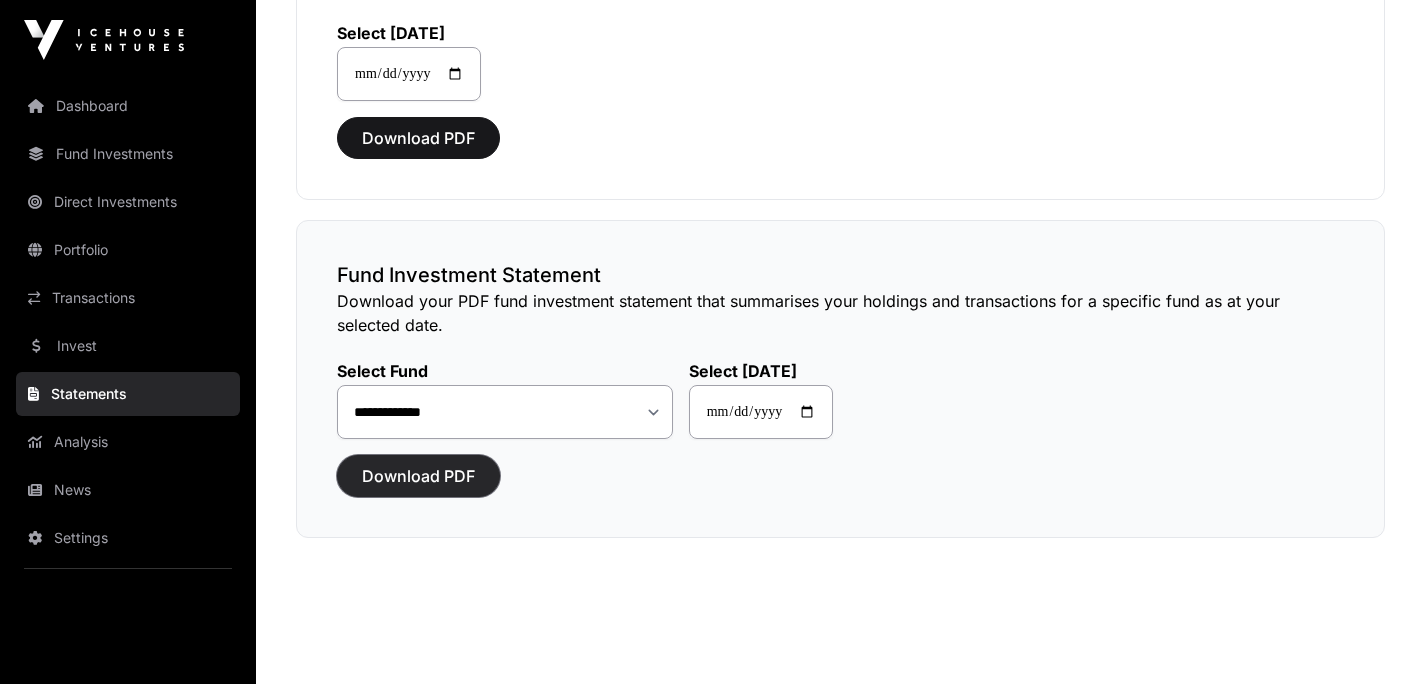 click on "Download PDF" 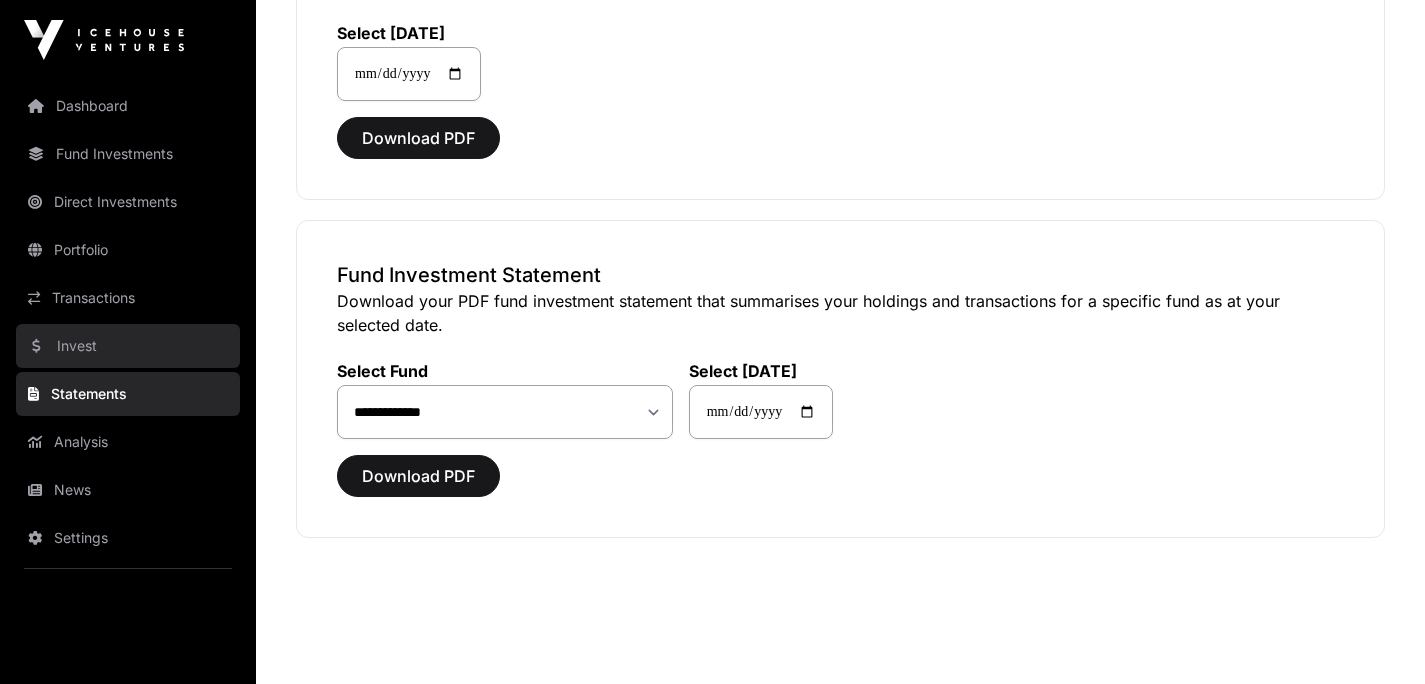 click on "Invest" 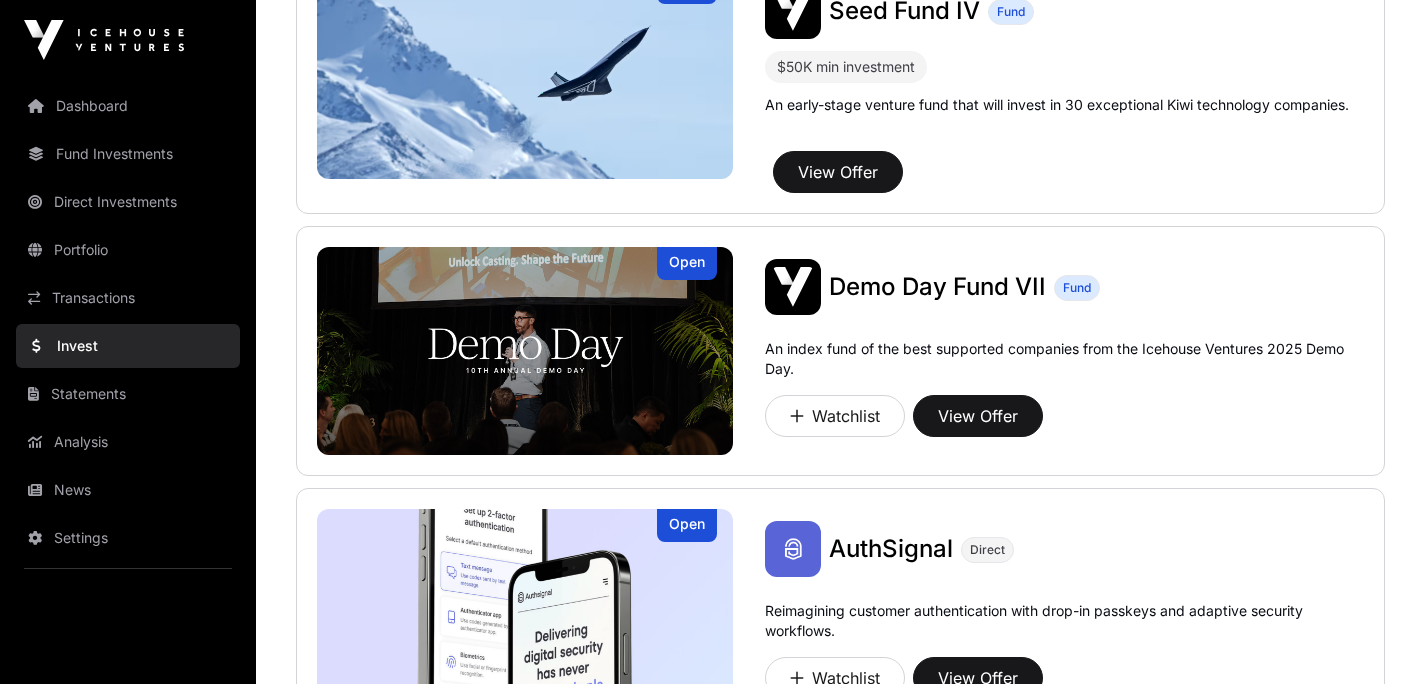 scroll, scrollTop: 0, scrollLeft: 0, axis: both 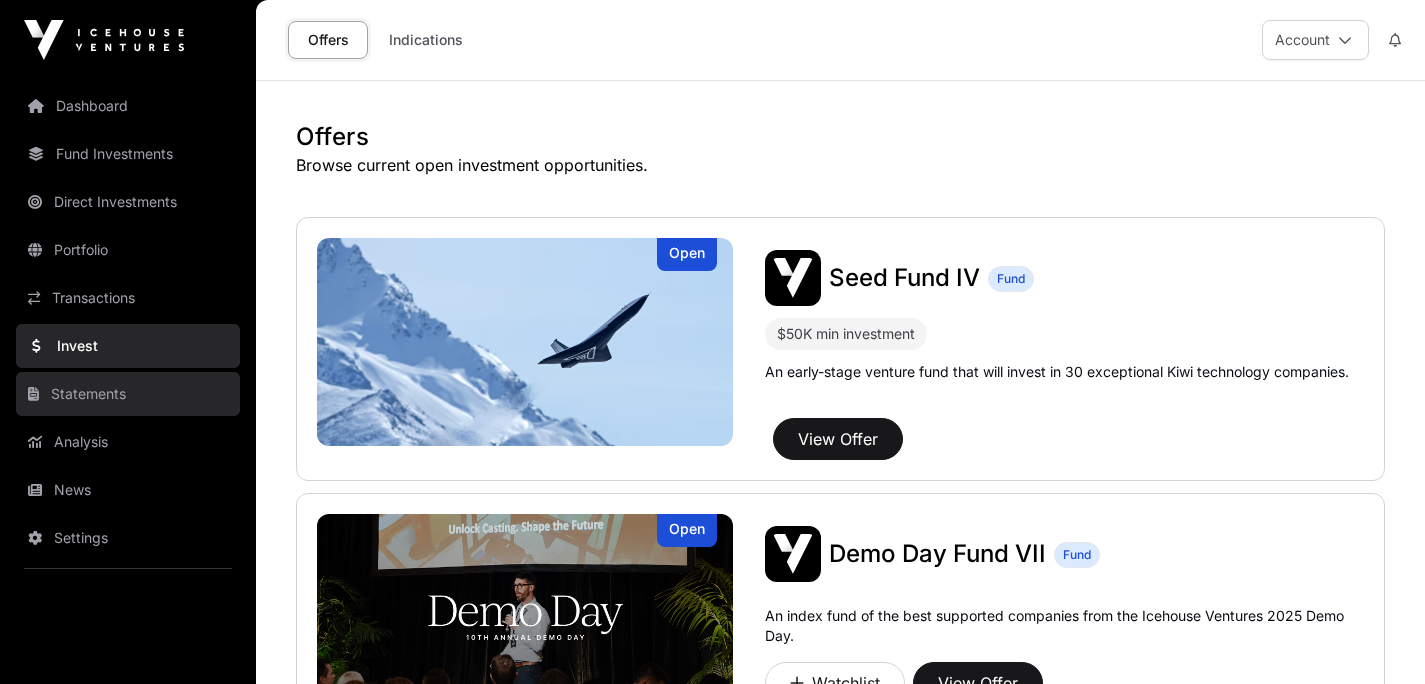 click on "Statements" 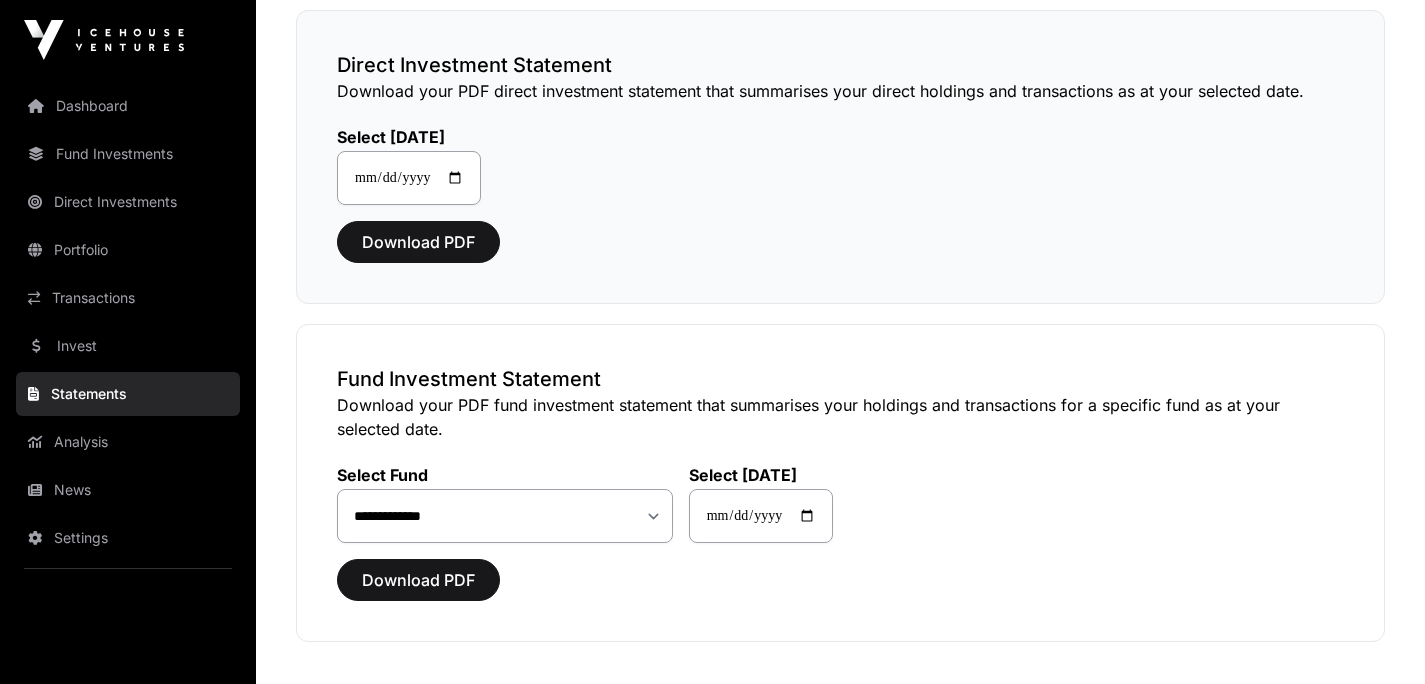 scroll, scrollTop: 182, scrollLeft: 0, axis: vertical 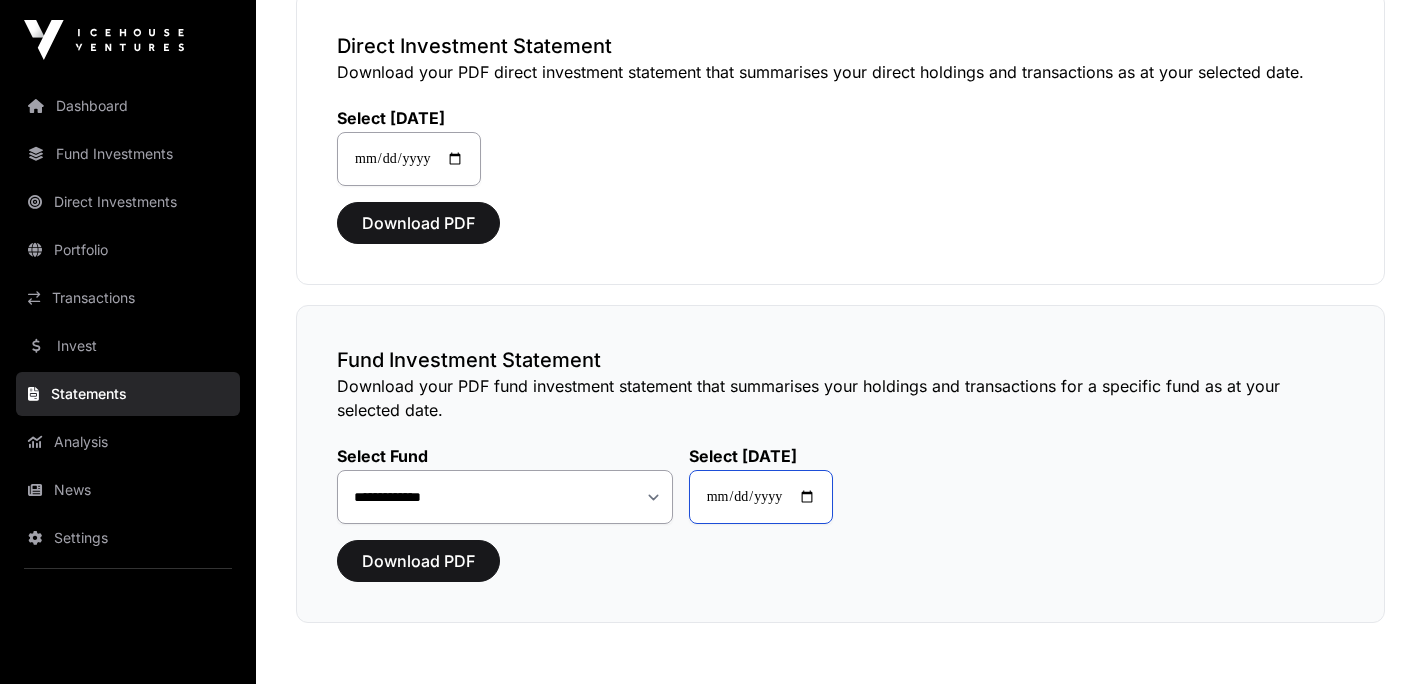 click on "**********" 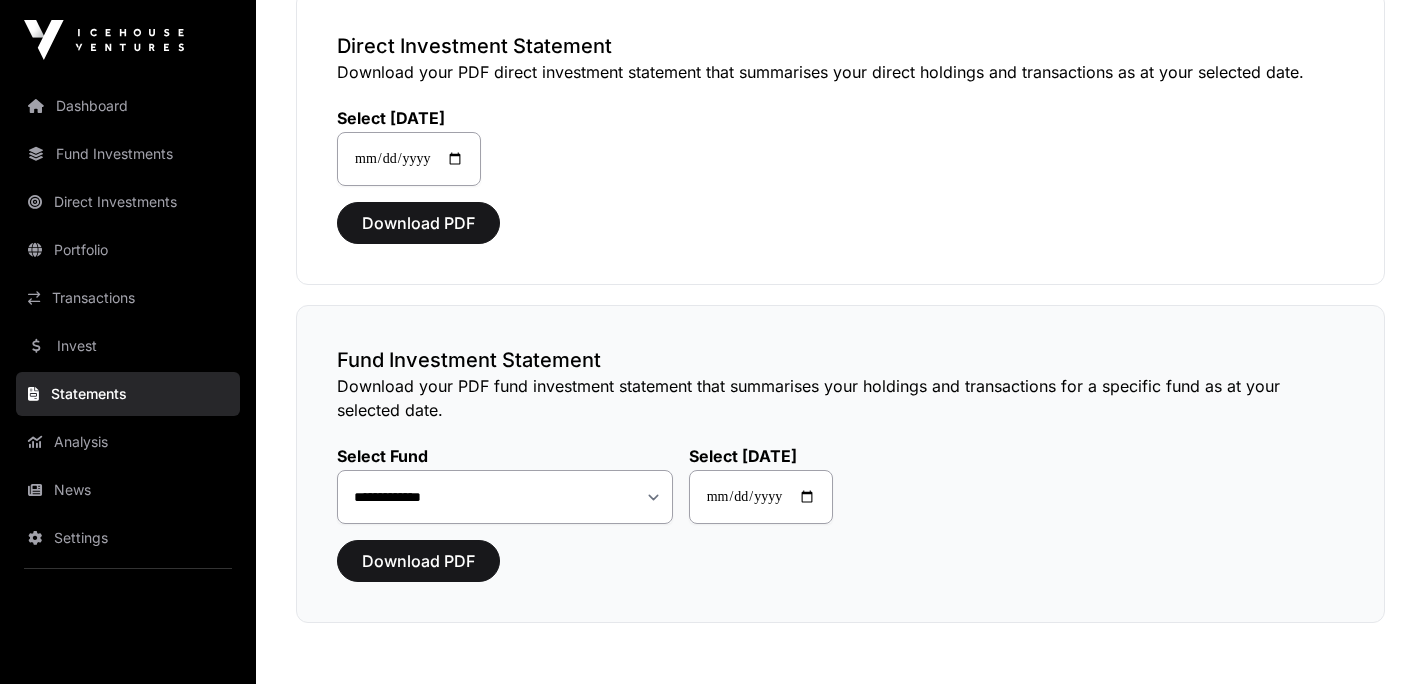 click on "Download your PDF fund investment statement that summarises your holdings and transactions for a specific fund as at your selected date." 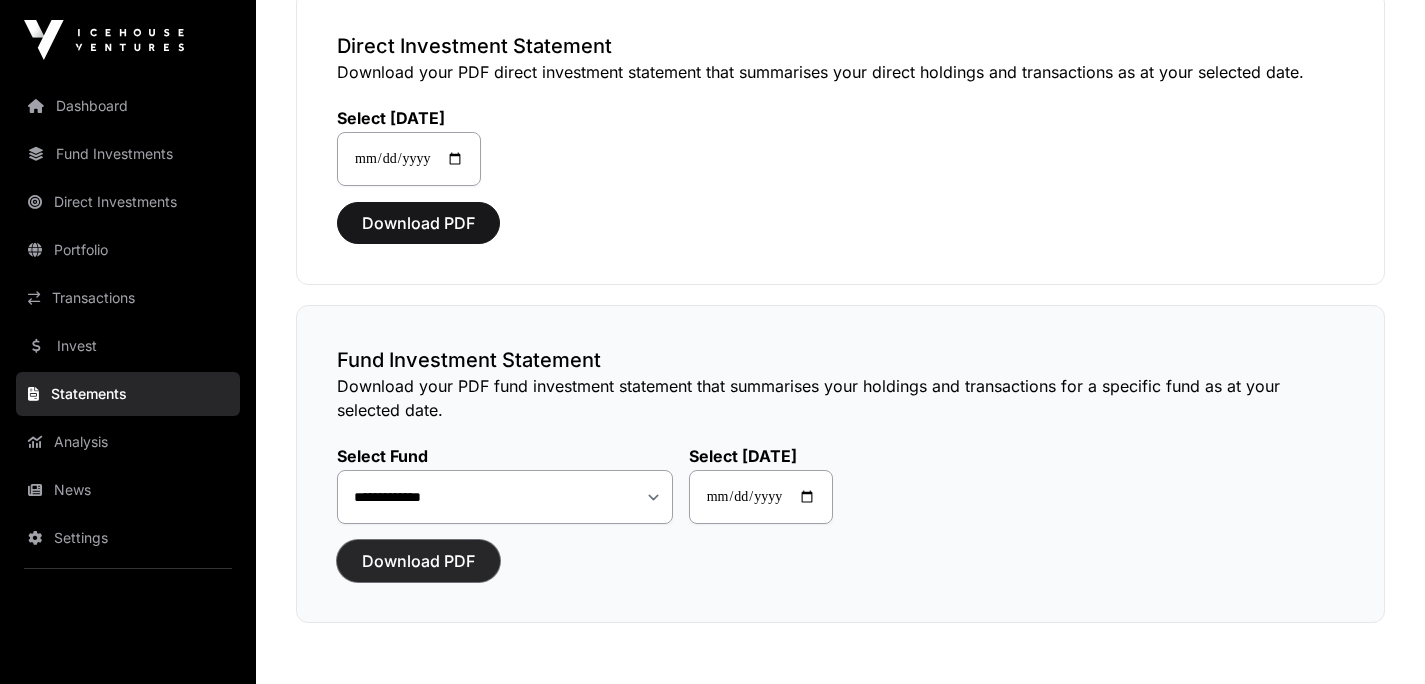 click on "Download PDF" 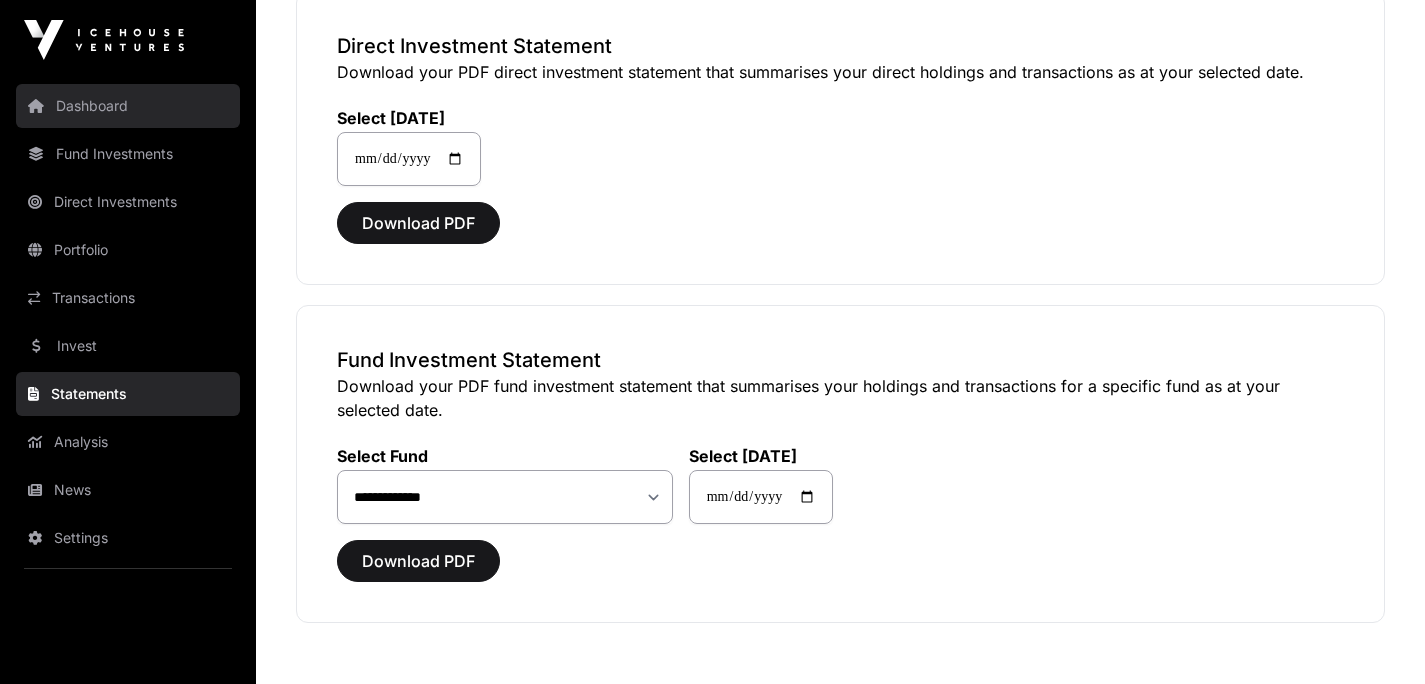 click on "Dashboard" 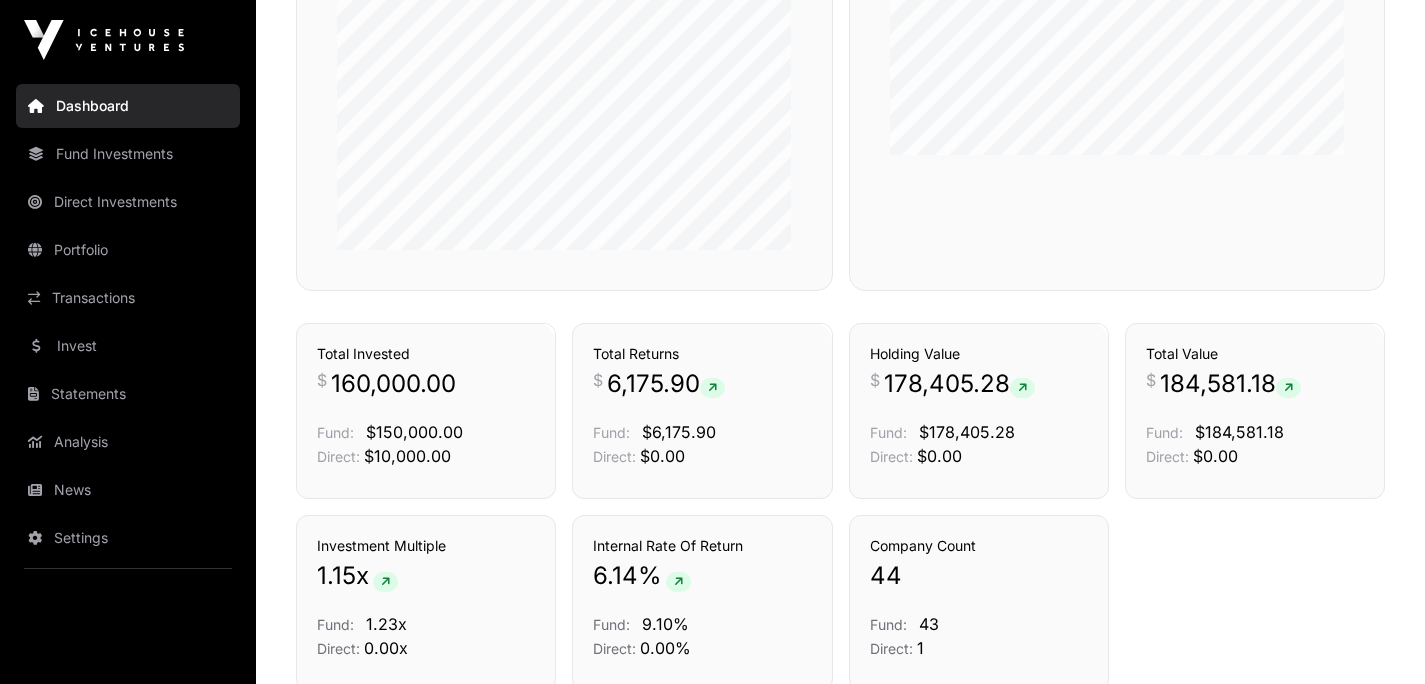 scroll, scrollTop: 1087, scrollLeft: 0, axis: vertical 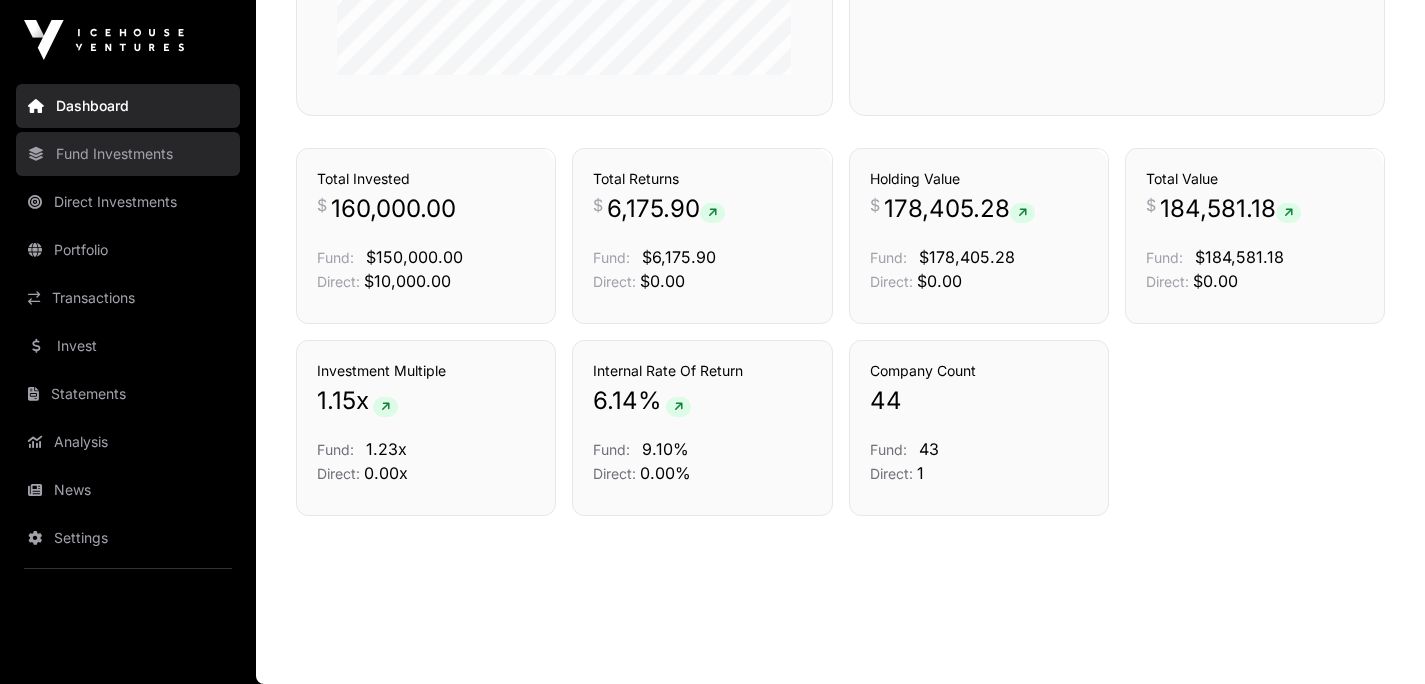 click on "Fund Investments" 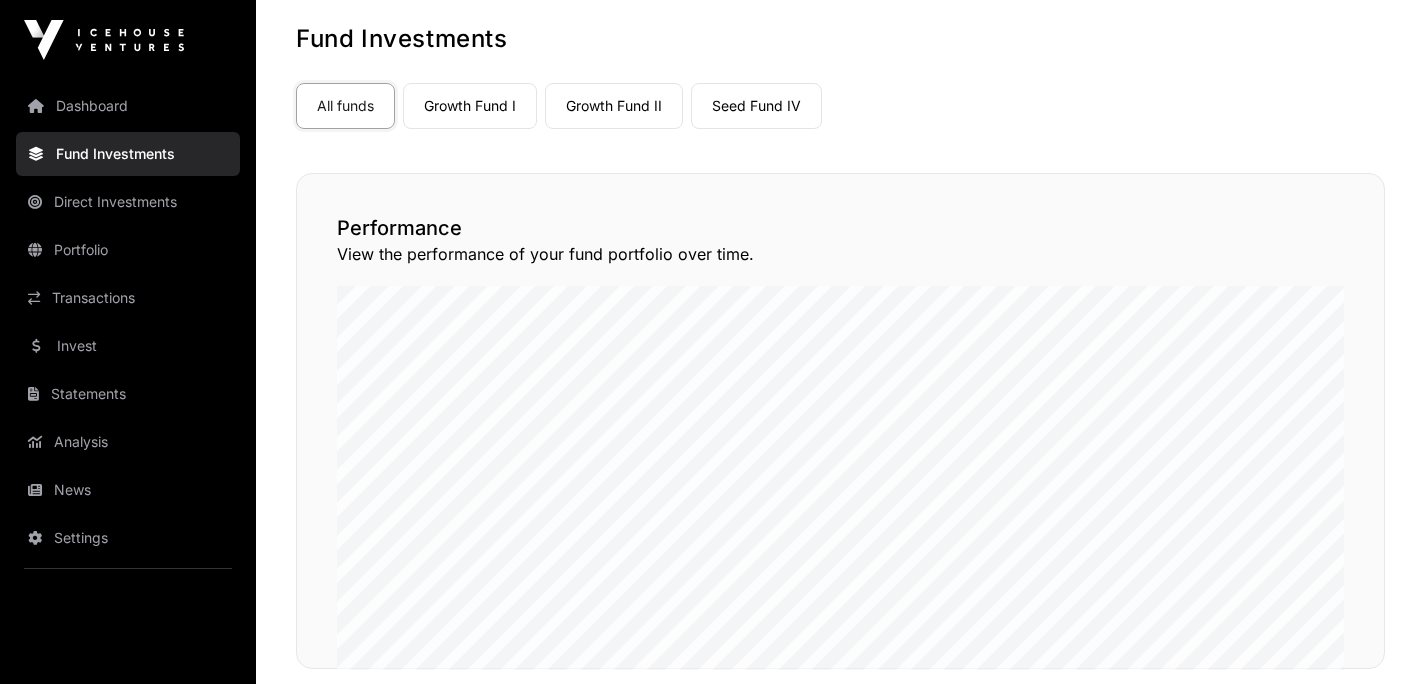 scroll, scrollTop: 101, scrollLeft: 0, axis: vertical 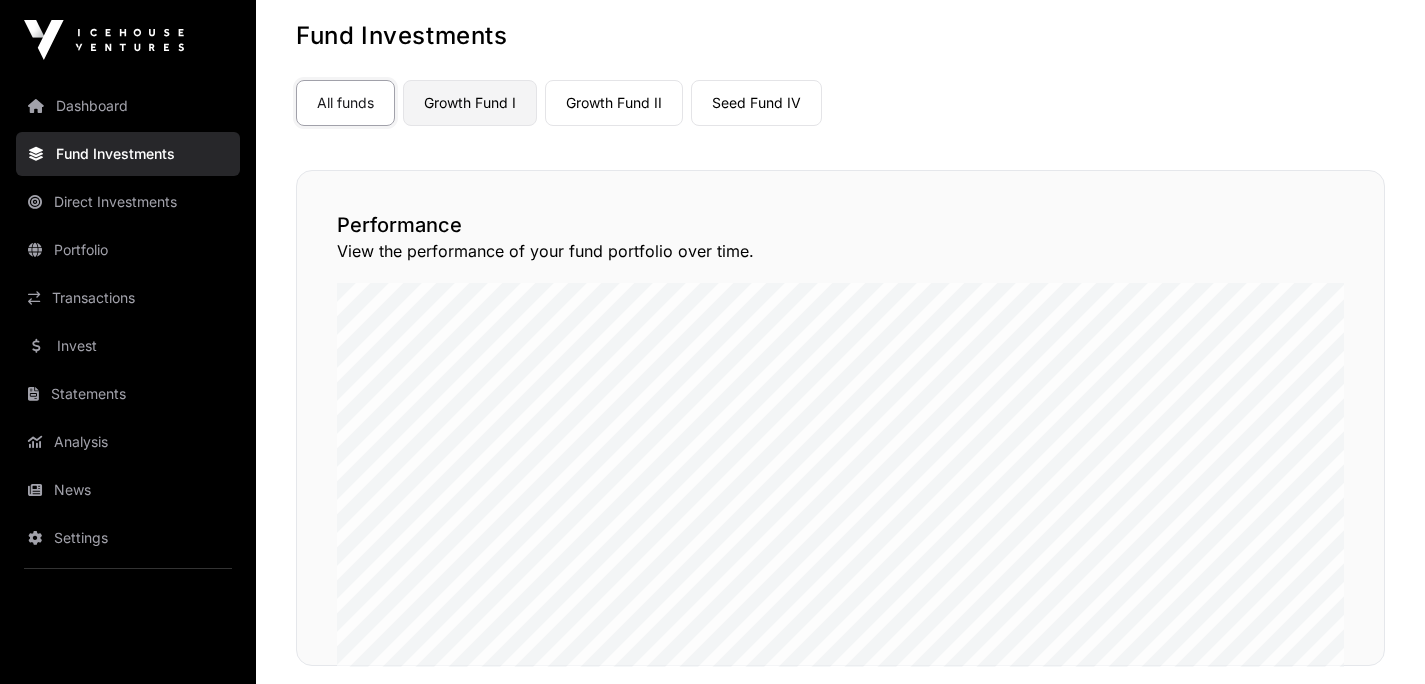 click on "Growth Fund I" 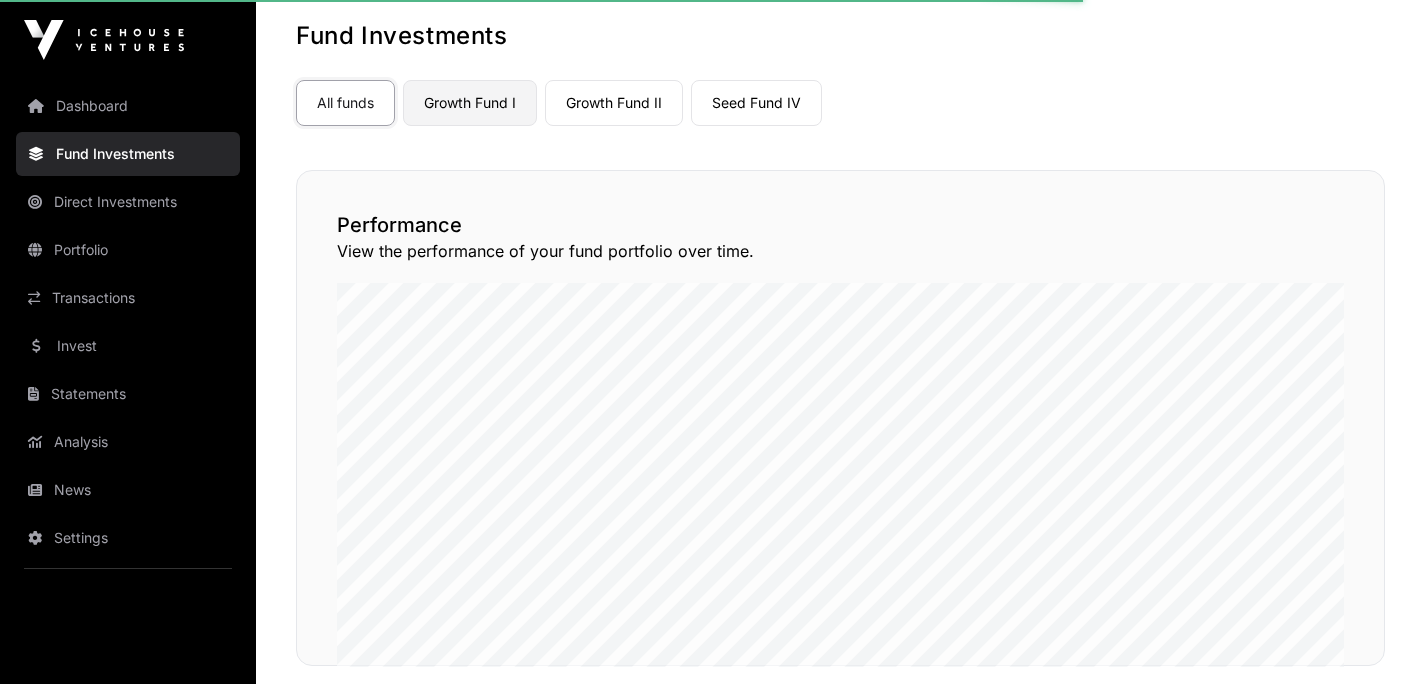 click on "Growth Fund I" 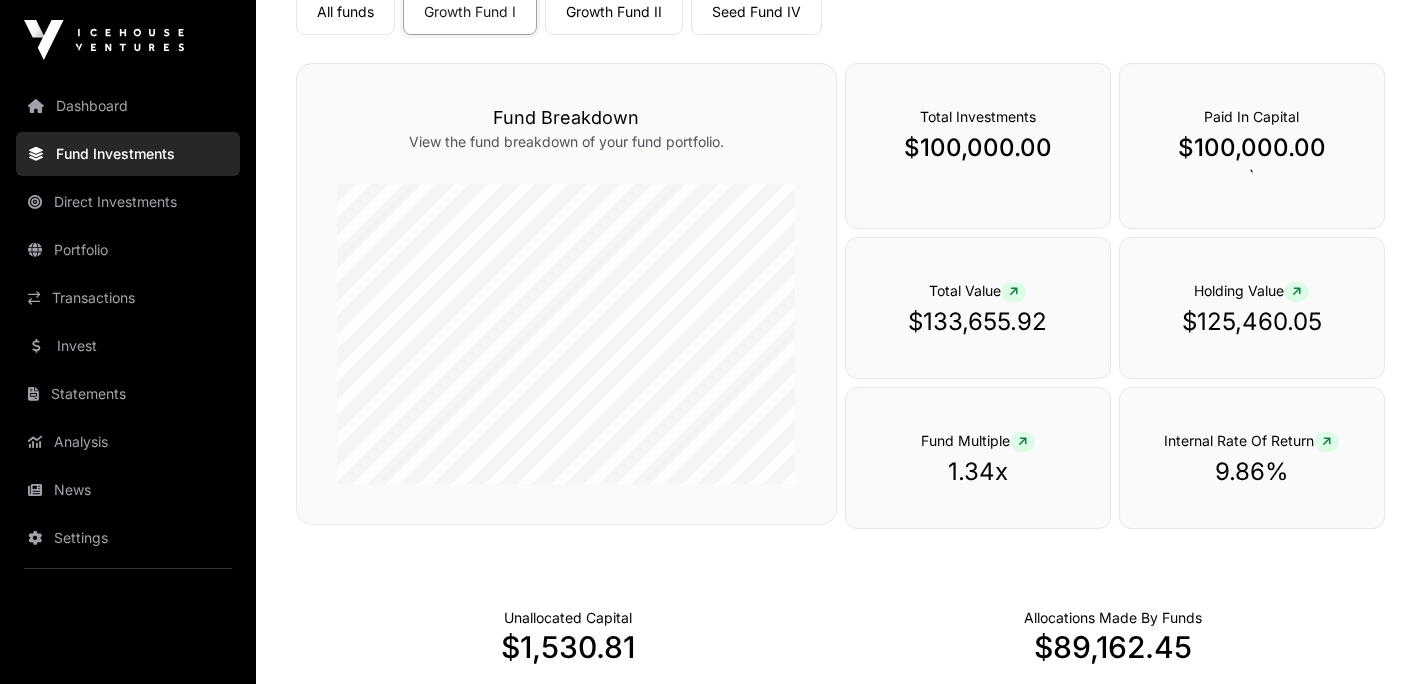 scroll, scrollTop: 187, scrollLeft: 0, axis: vertical 